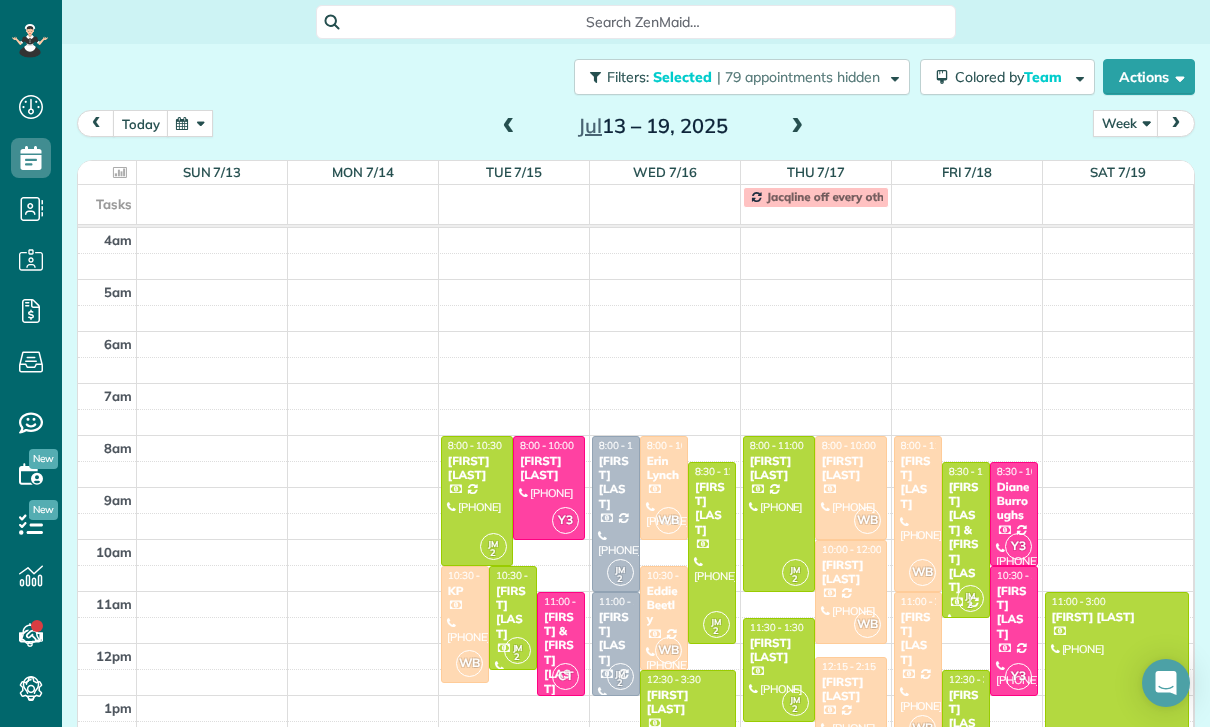 scroll, scrollTop: 63, scrollLeft: 0, axis: vertical 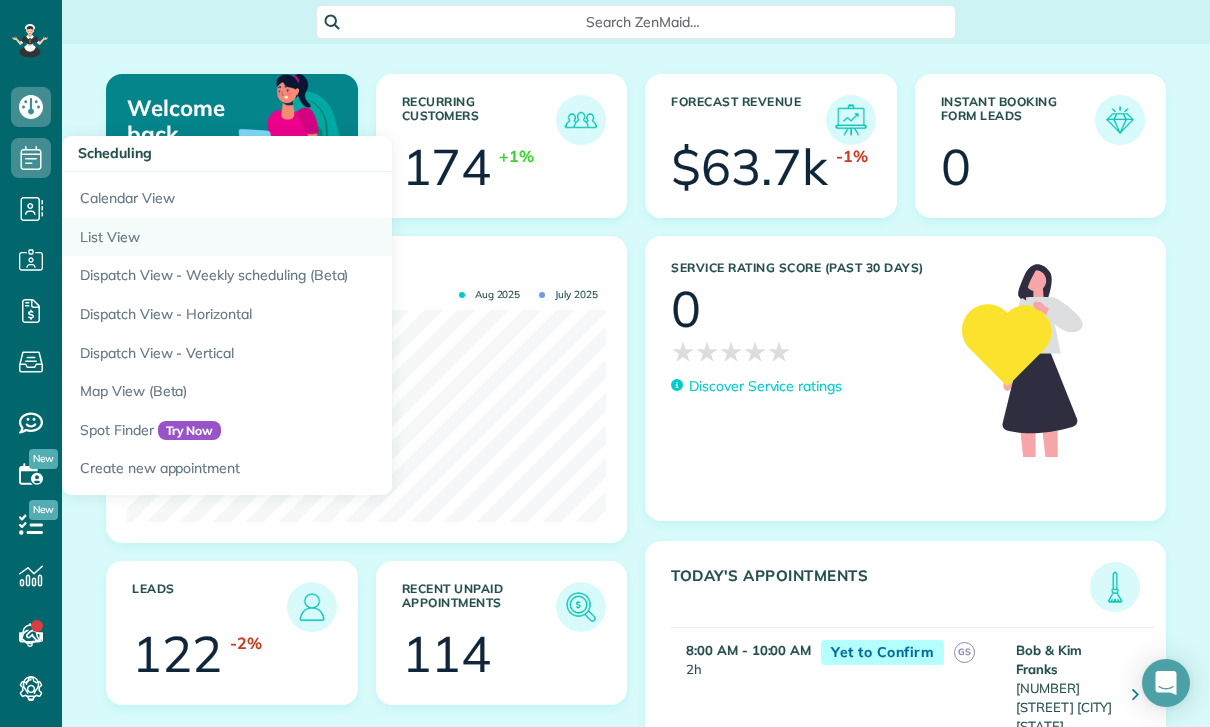 click on "List View" at bounding box center (312, 237) 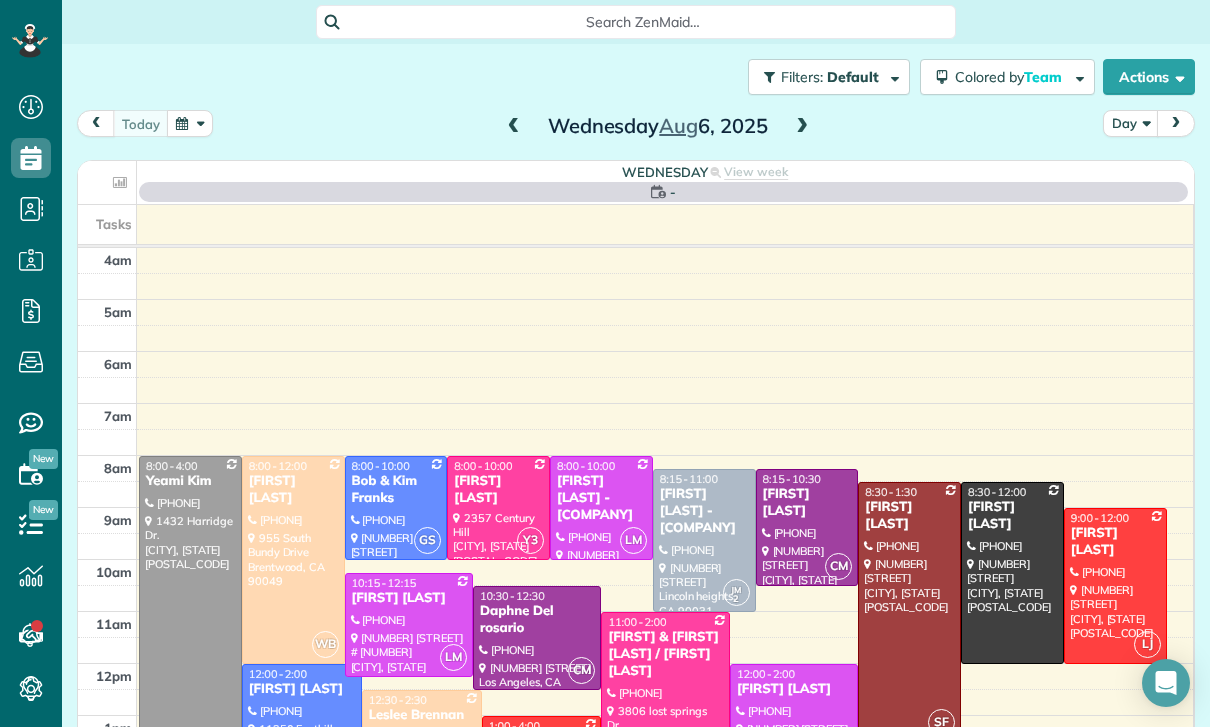scroll, scrollTop: 0, scrollLeft: 0, axis: both 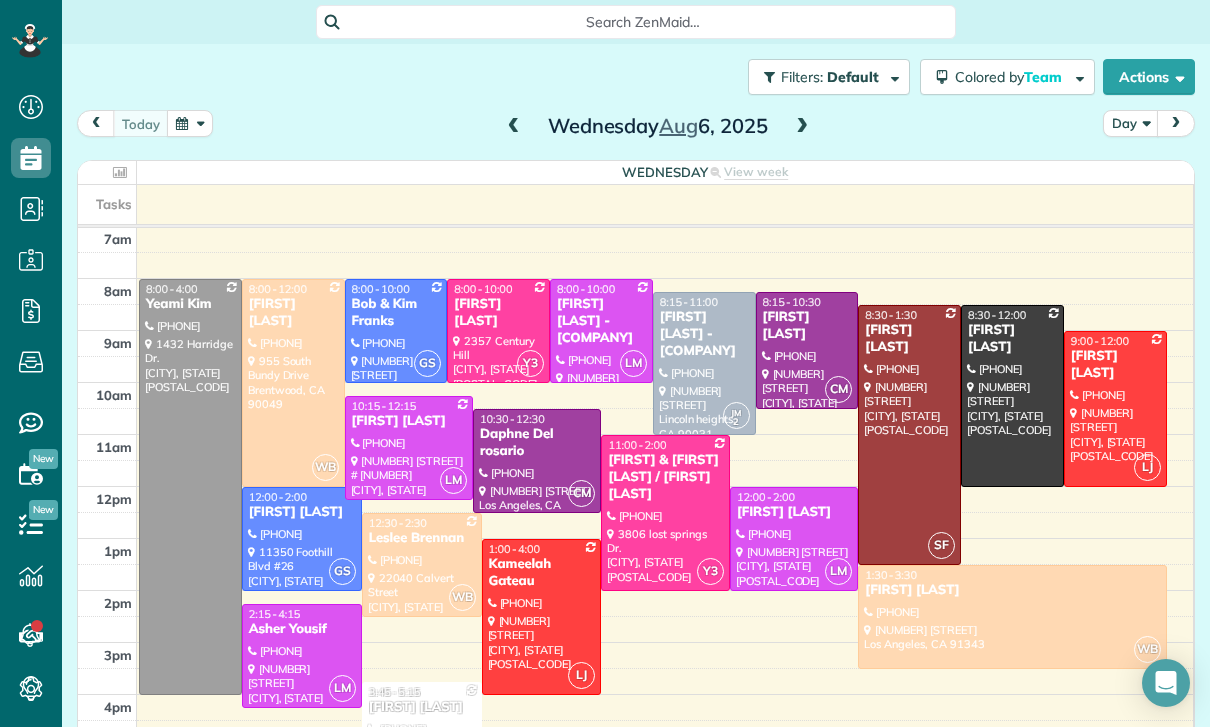 click at bounding box center (190, 123) 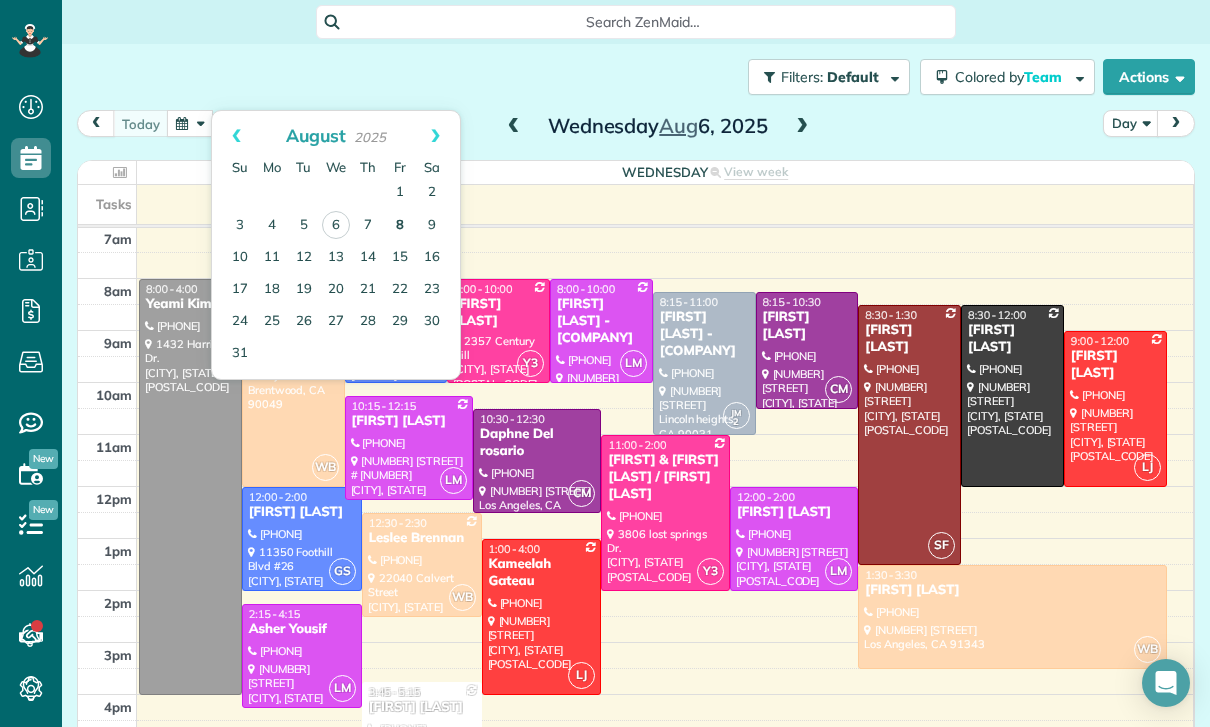 click on "8" at bounding box center (400, 226) 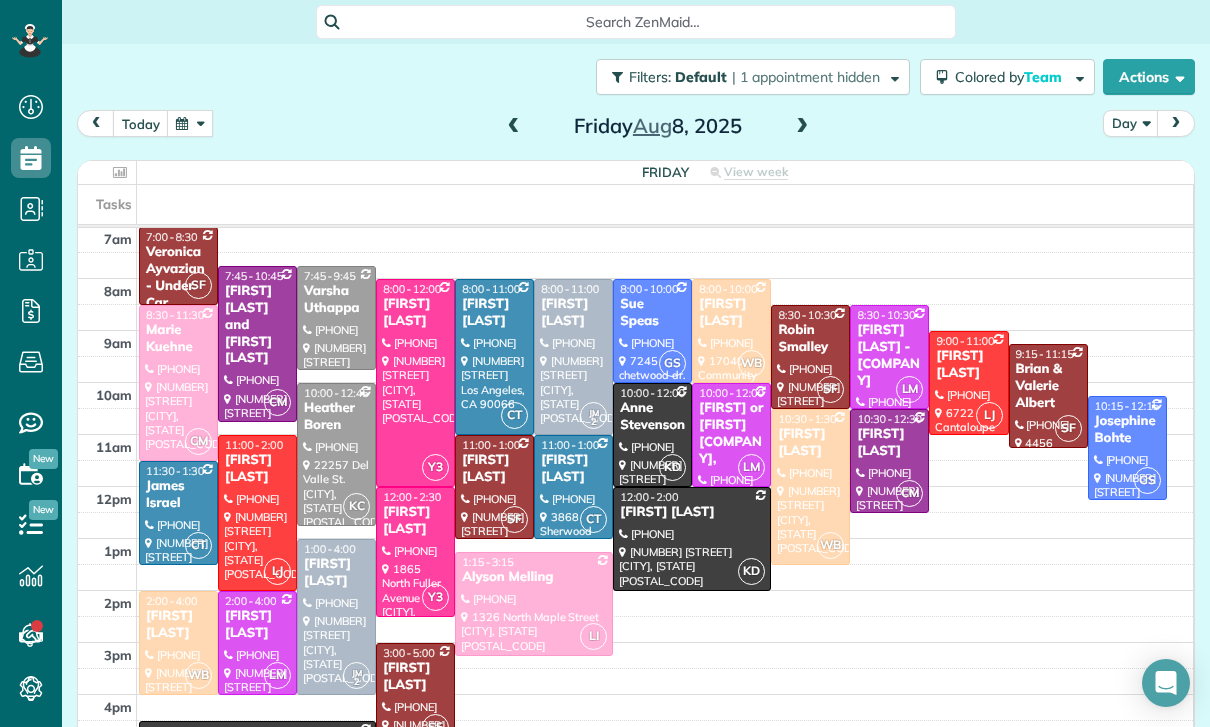 scroll, scrollTop: 157, scrollLeft: 0, axis: vertical 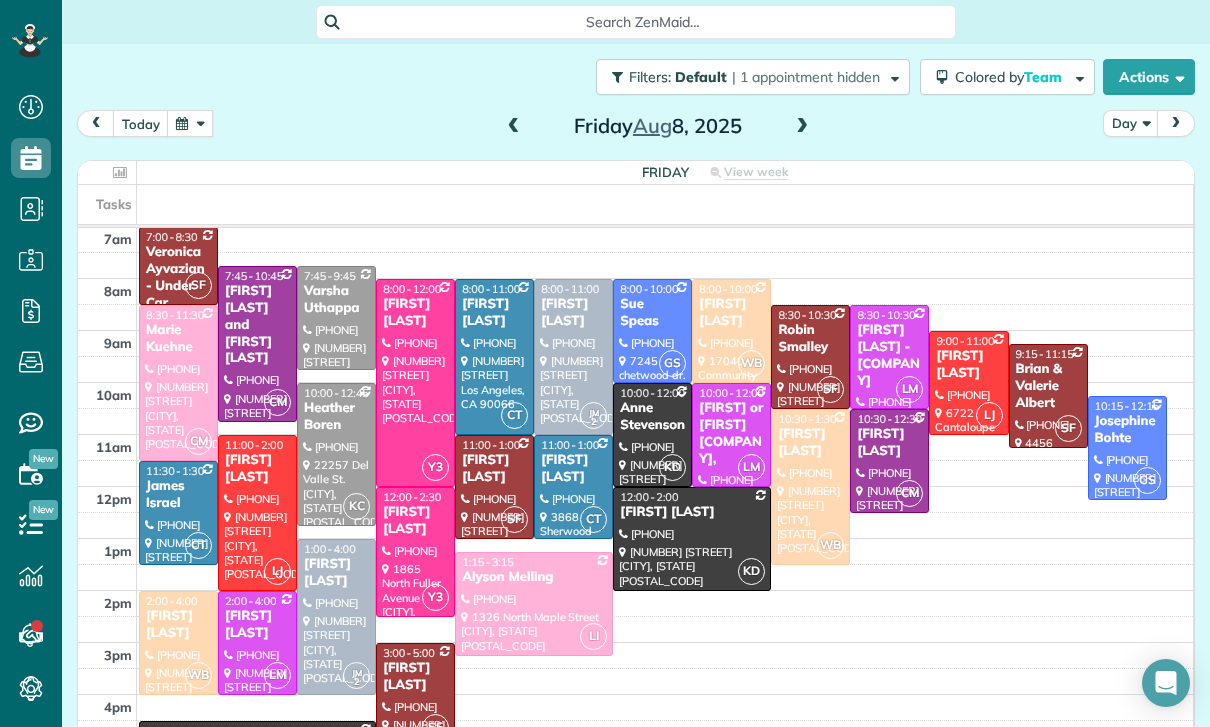 click at bounding box center [190, 123] 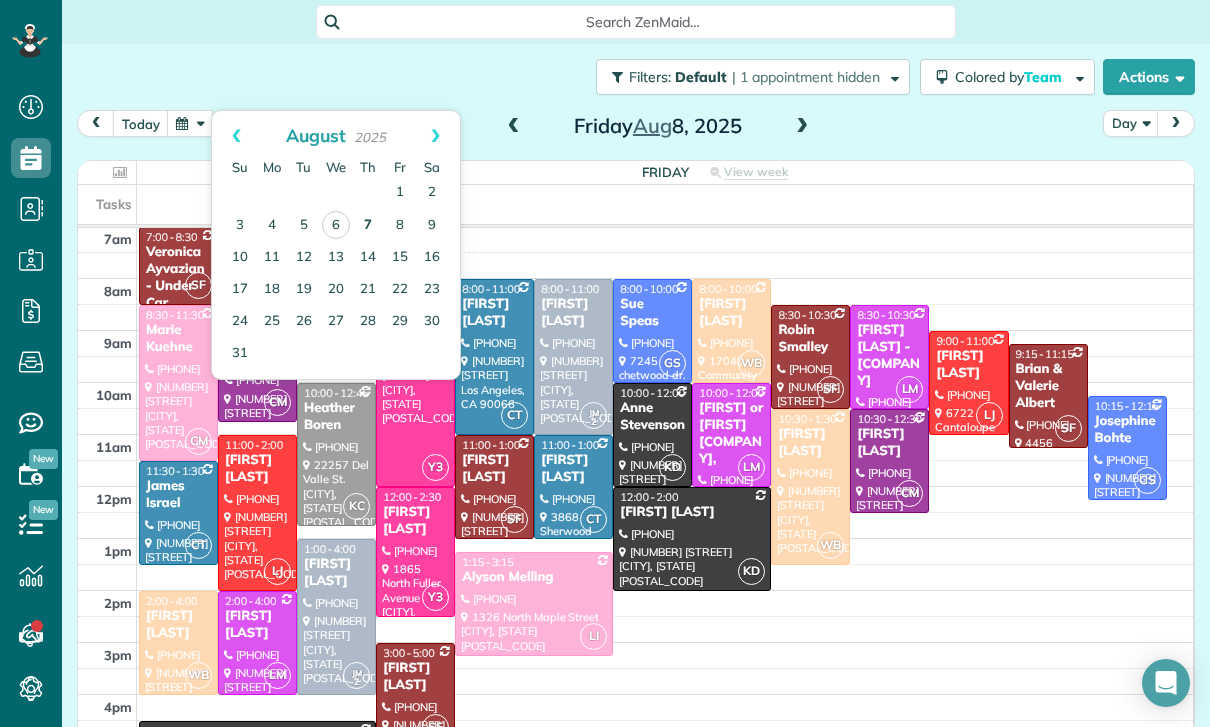 click on "7" at bounding box center [368, 226] 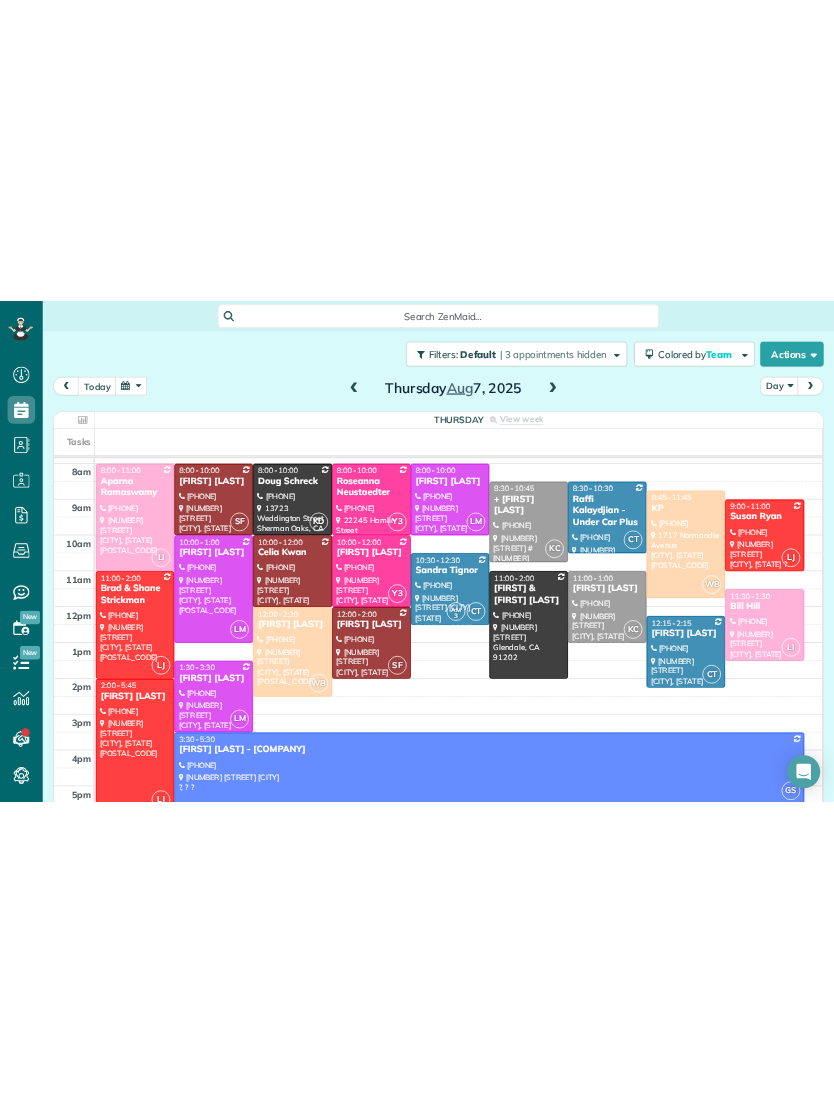 scroll, scrollTop: 0, scrollLeft: 0, axis: both 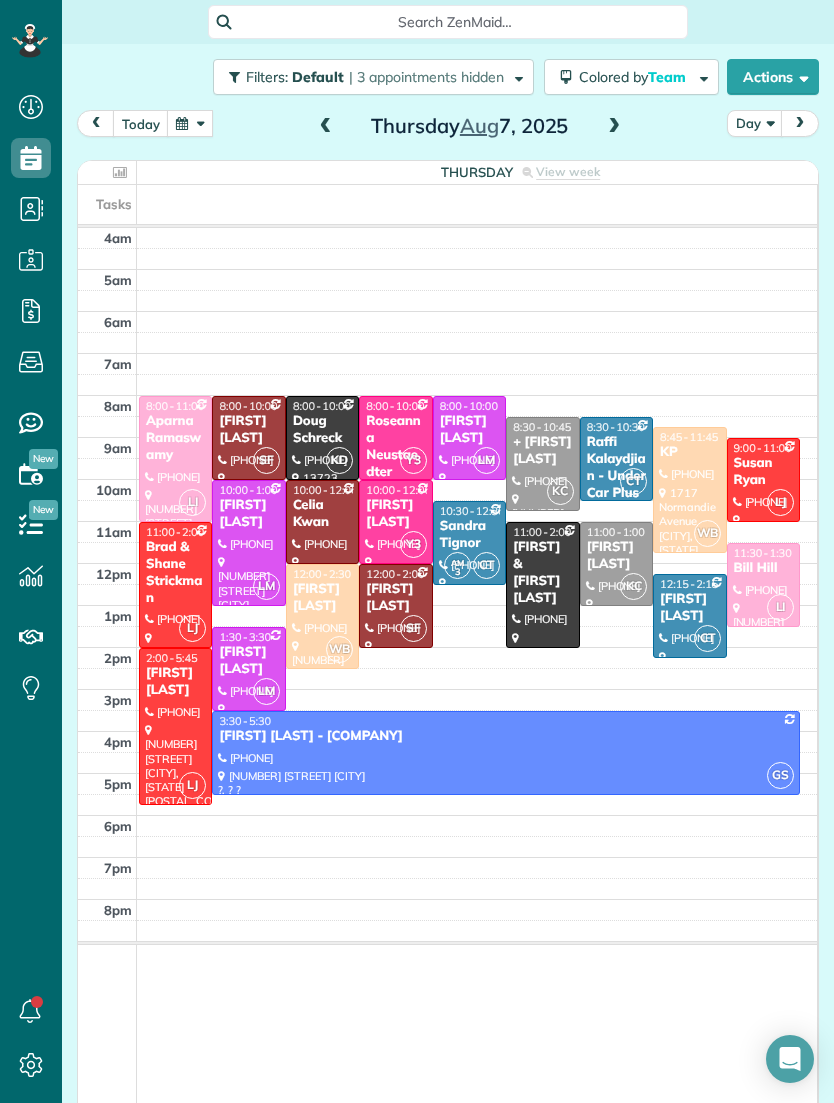 click at bounding box center [614, 127] 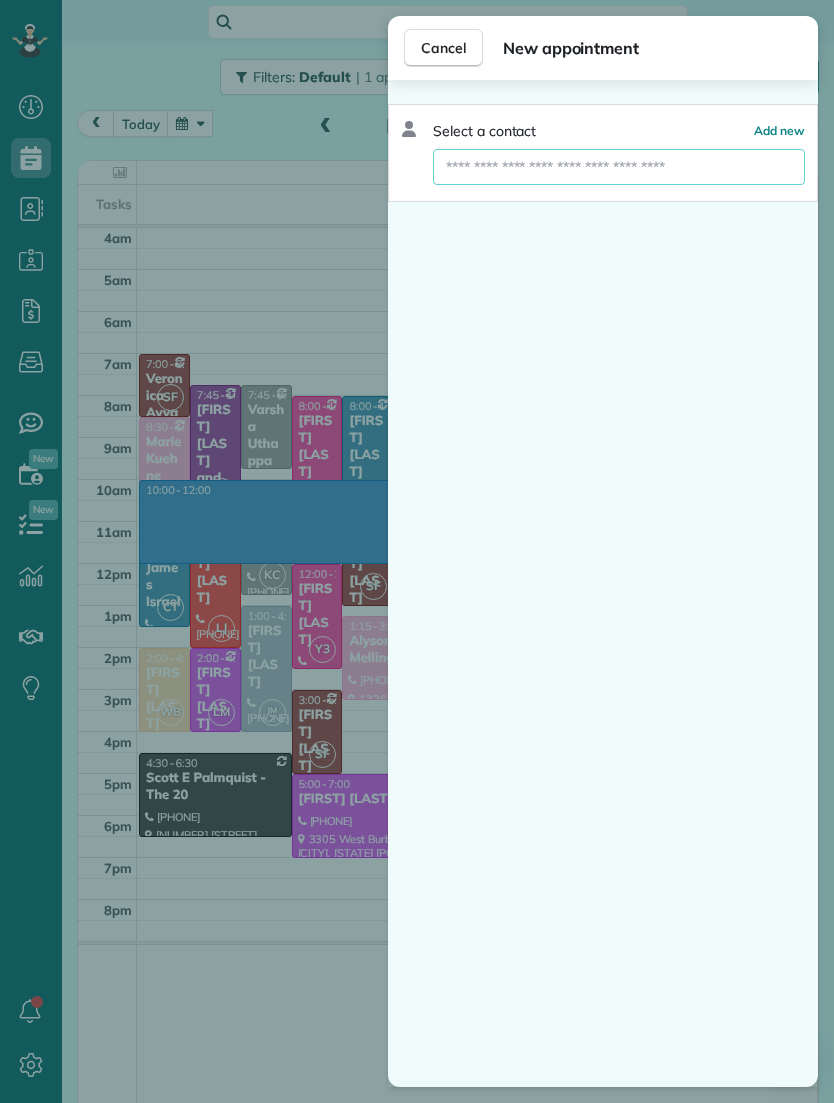click at bounding box center [619, 167] 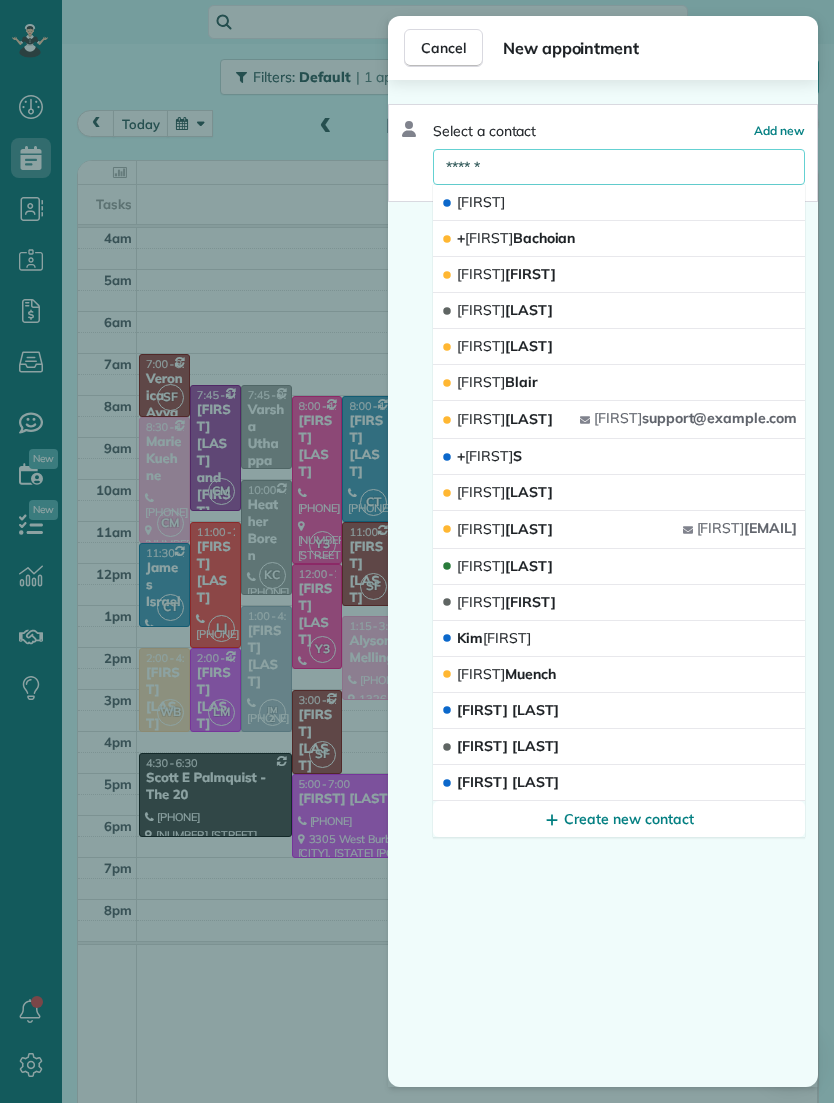 type on "******" 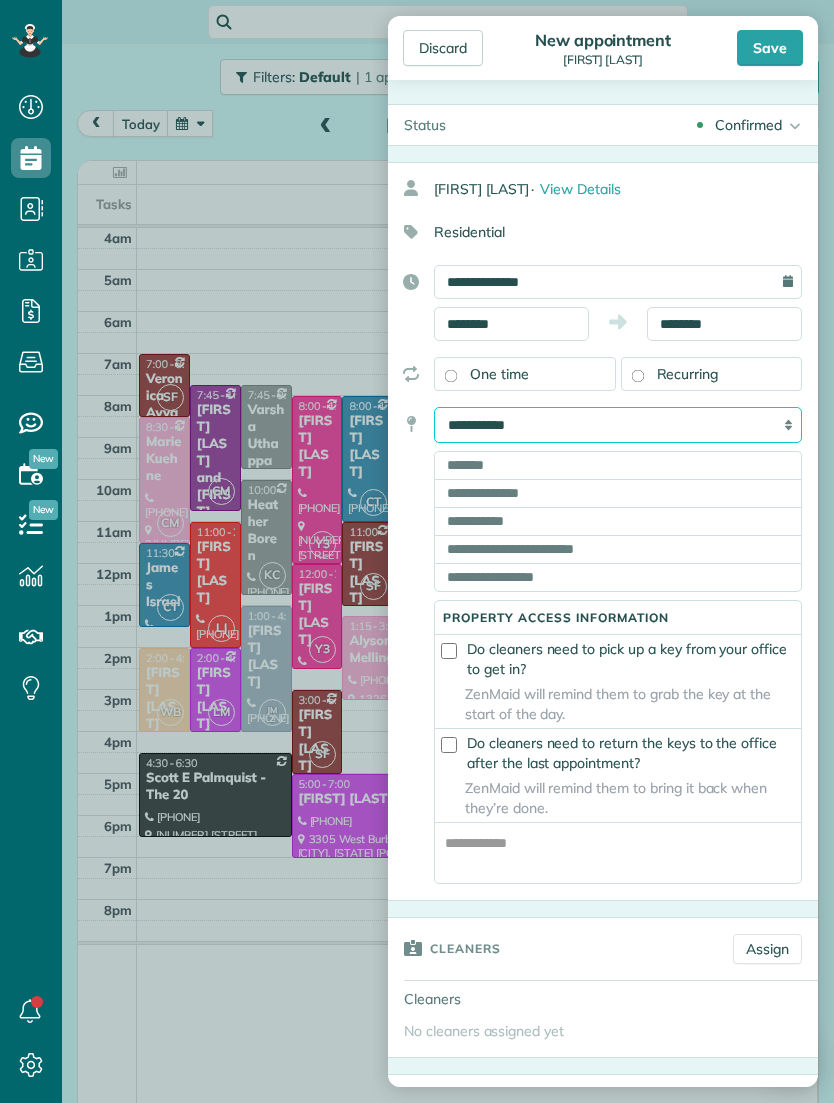 click on "**********" at bounding box center (618, 425) 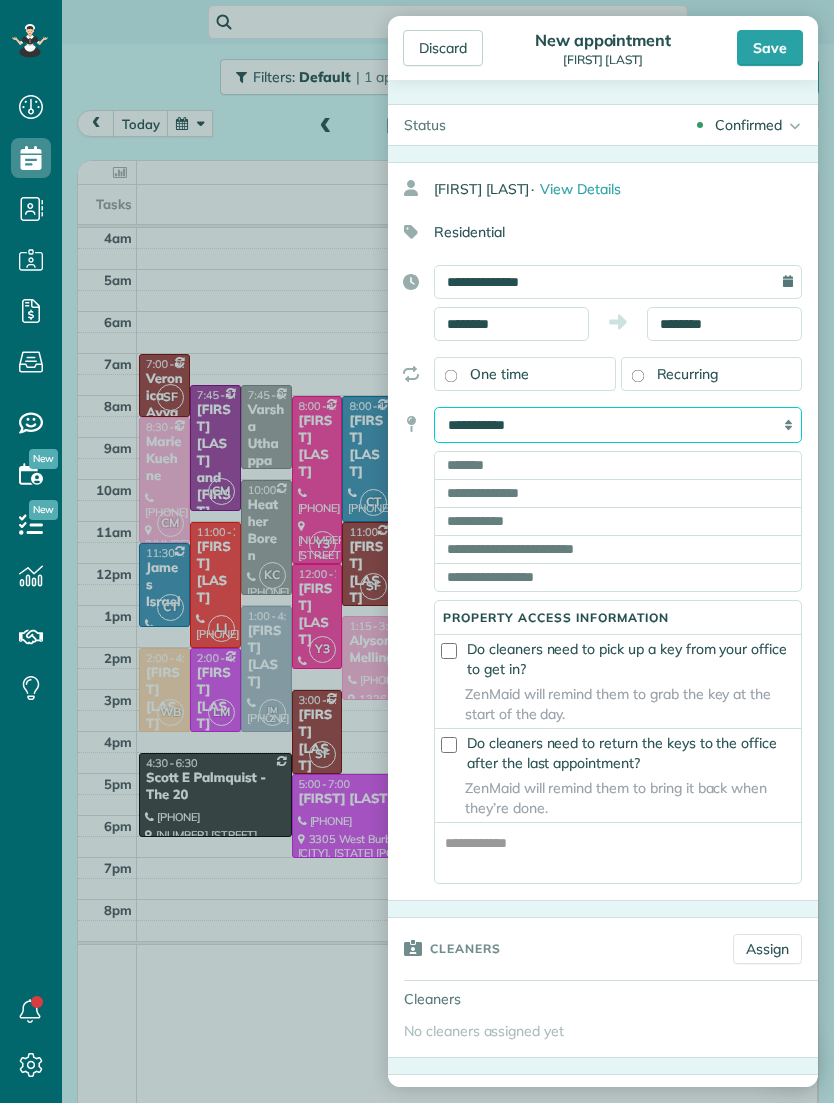 select on "******" 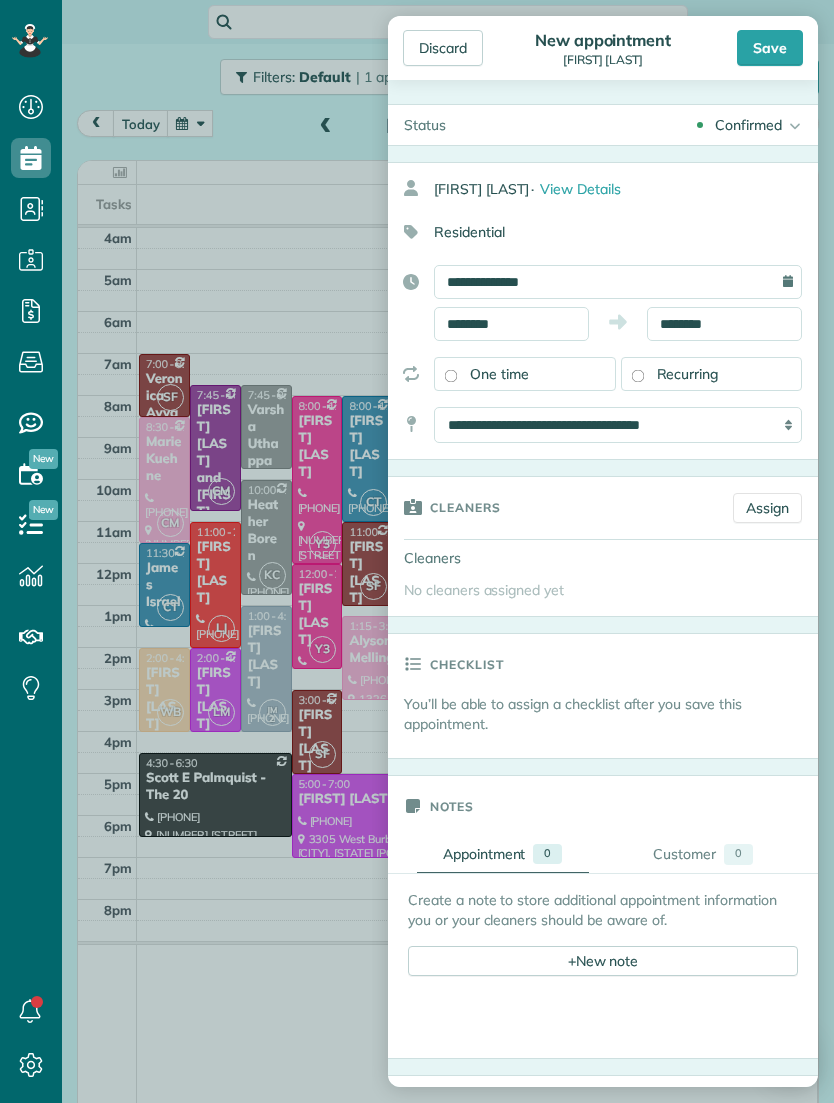 click on "Assign" at bounding box center [767, 508] 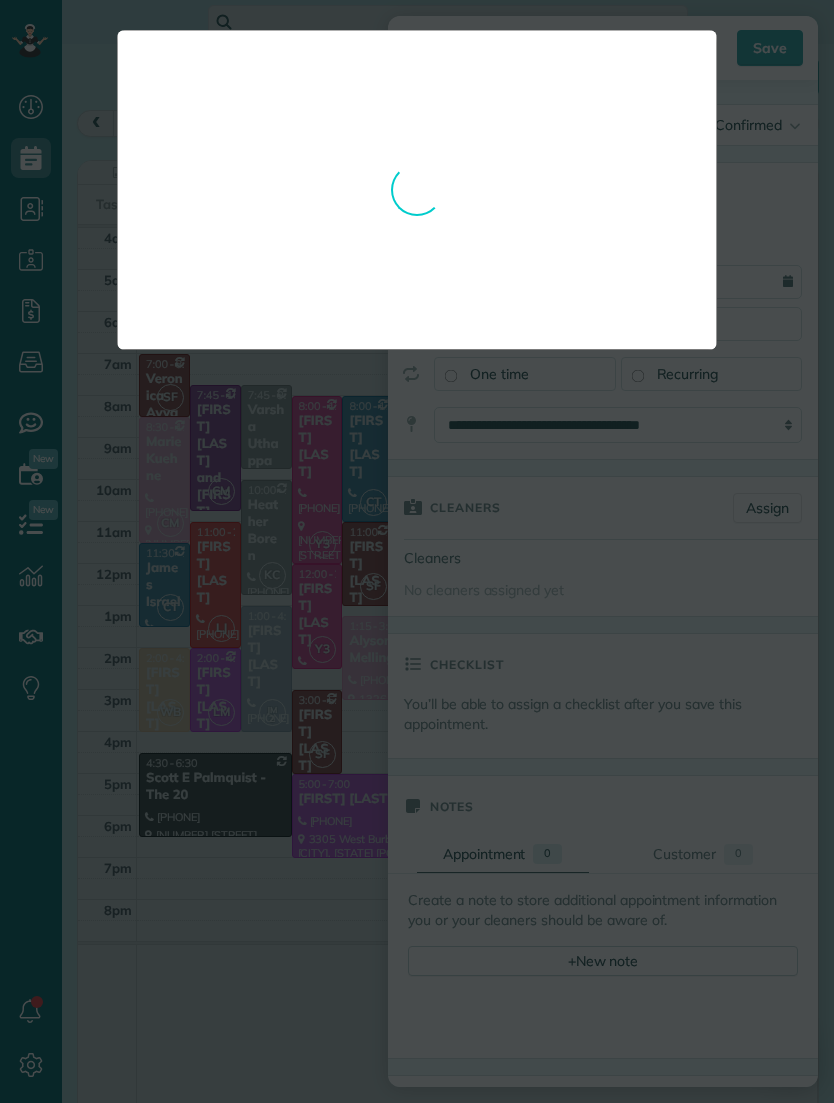 click at bounding box center (417, 551) 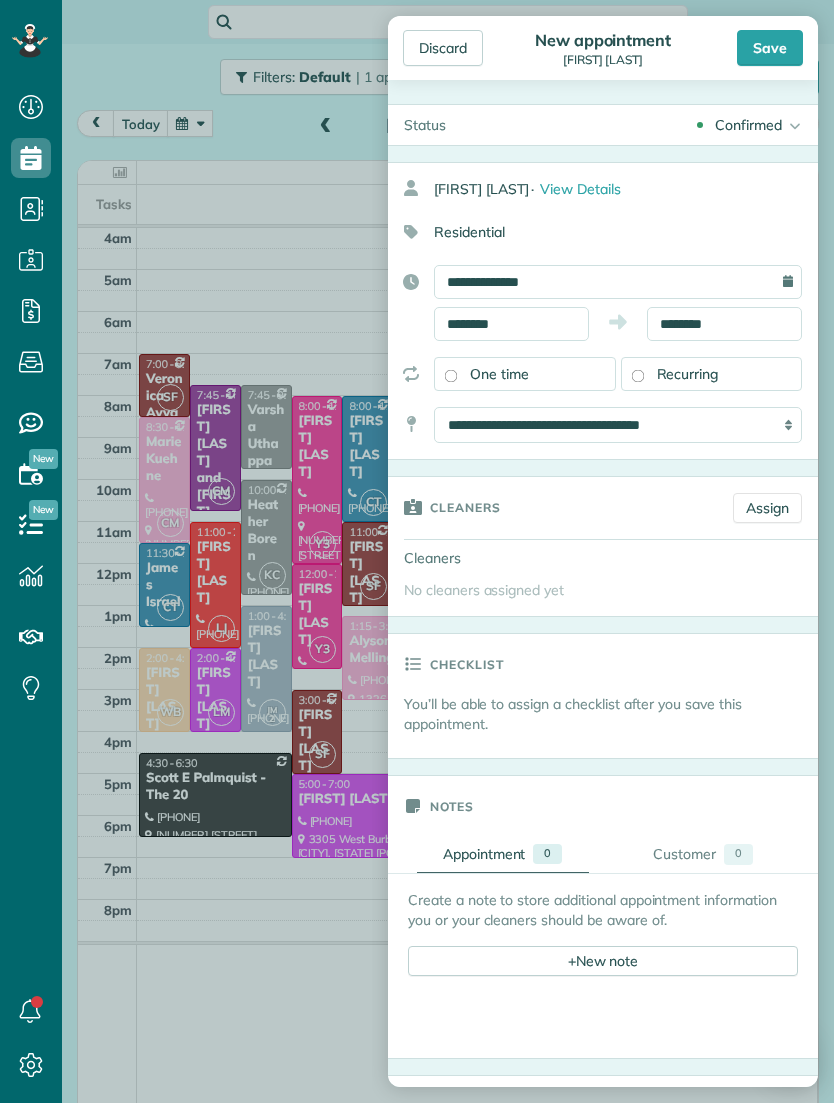 click on "Save" at bounding box center (770, 48) 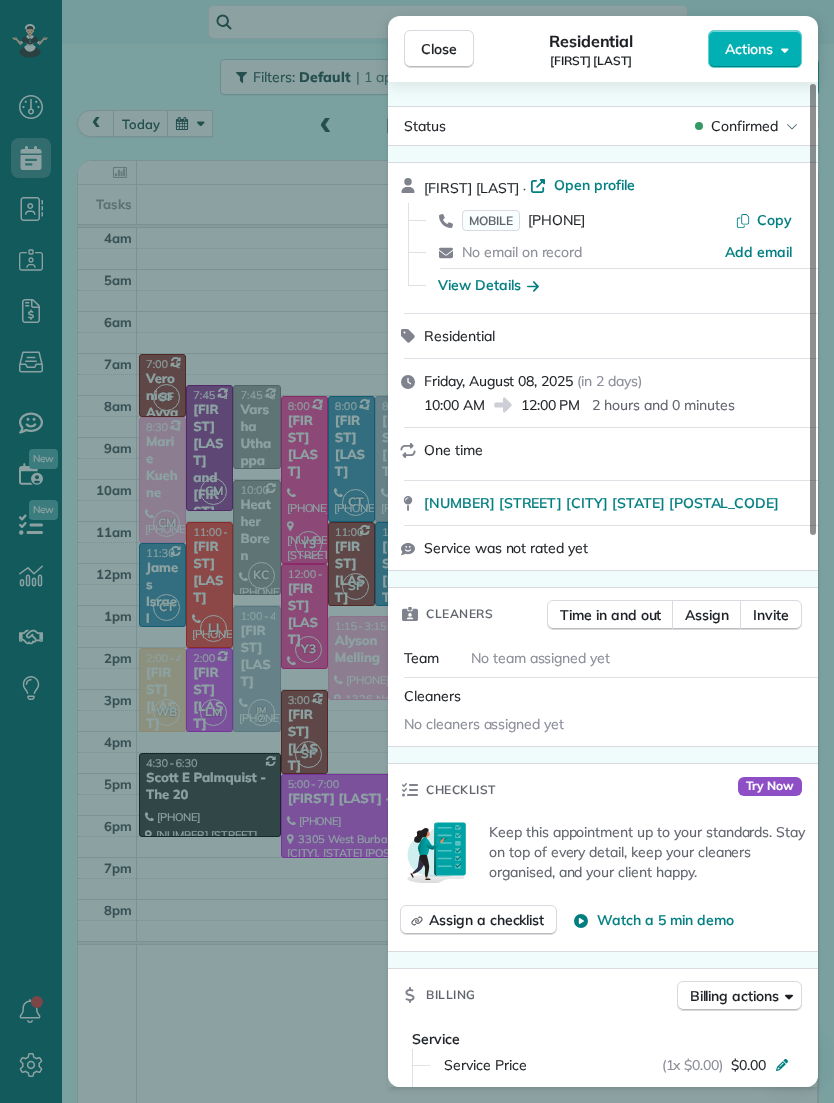 click on "Assign" at bounding box center [707, 615] 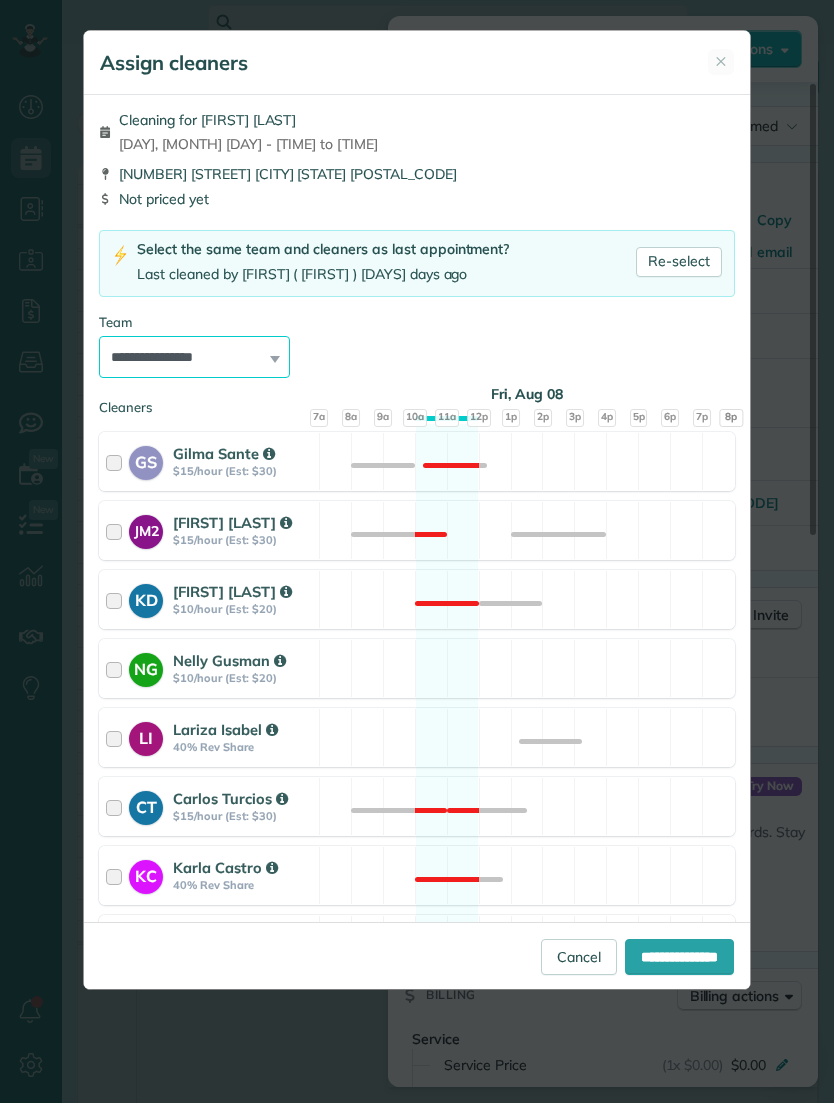 click on "**********" at bounding box center [194, 357] 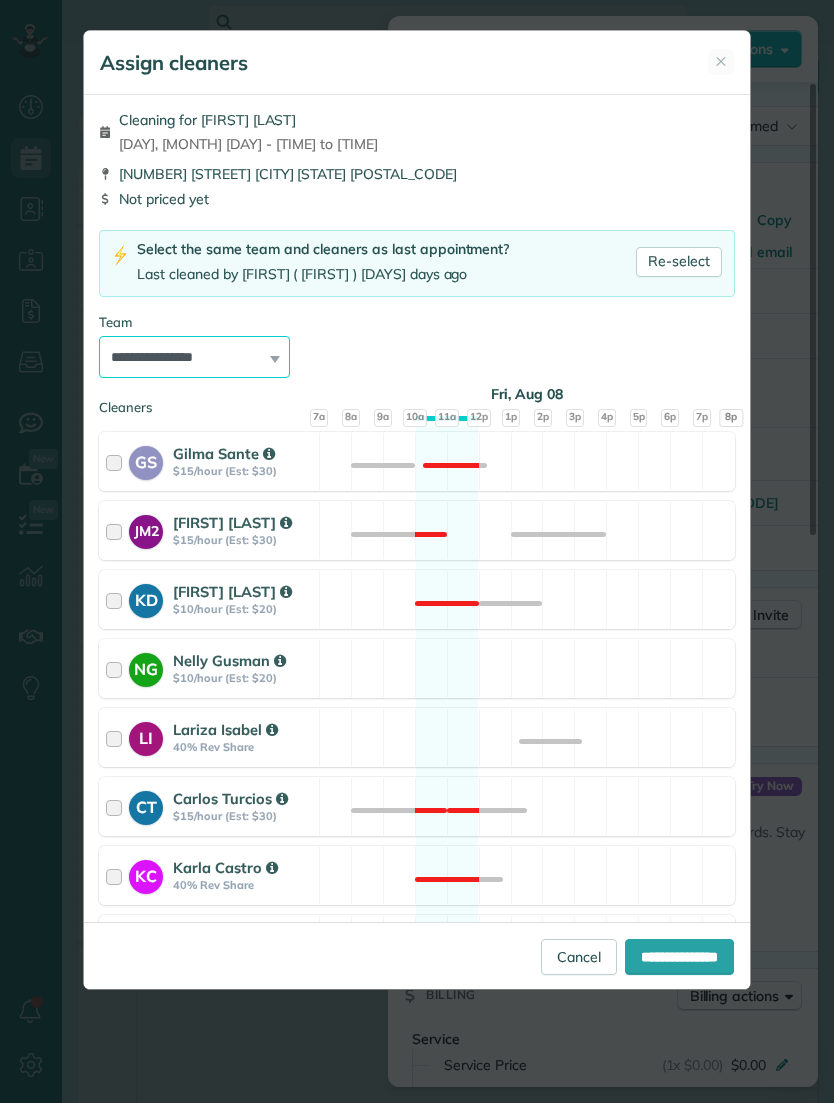 select on "***" 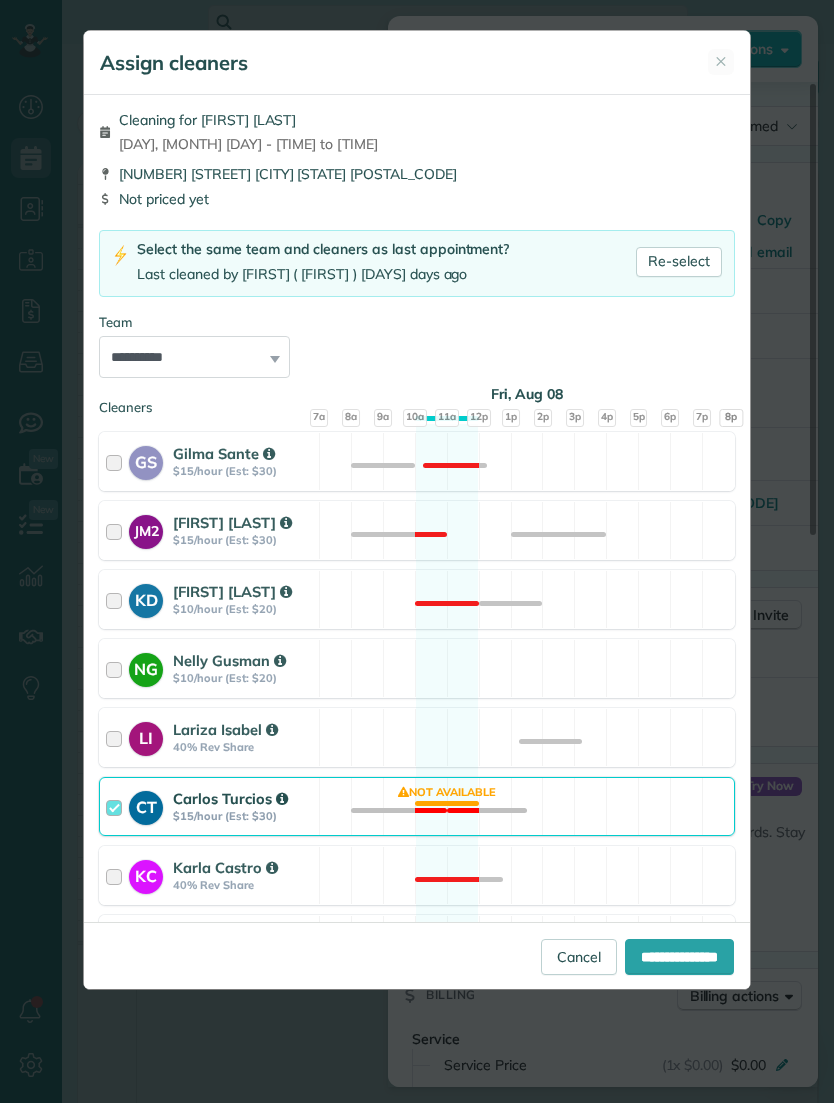 click on "**********" at bounding box center [679, 957] 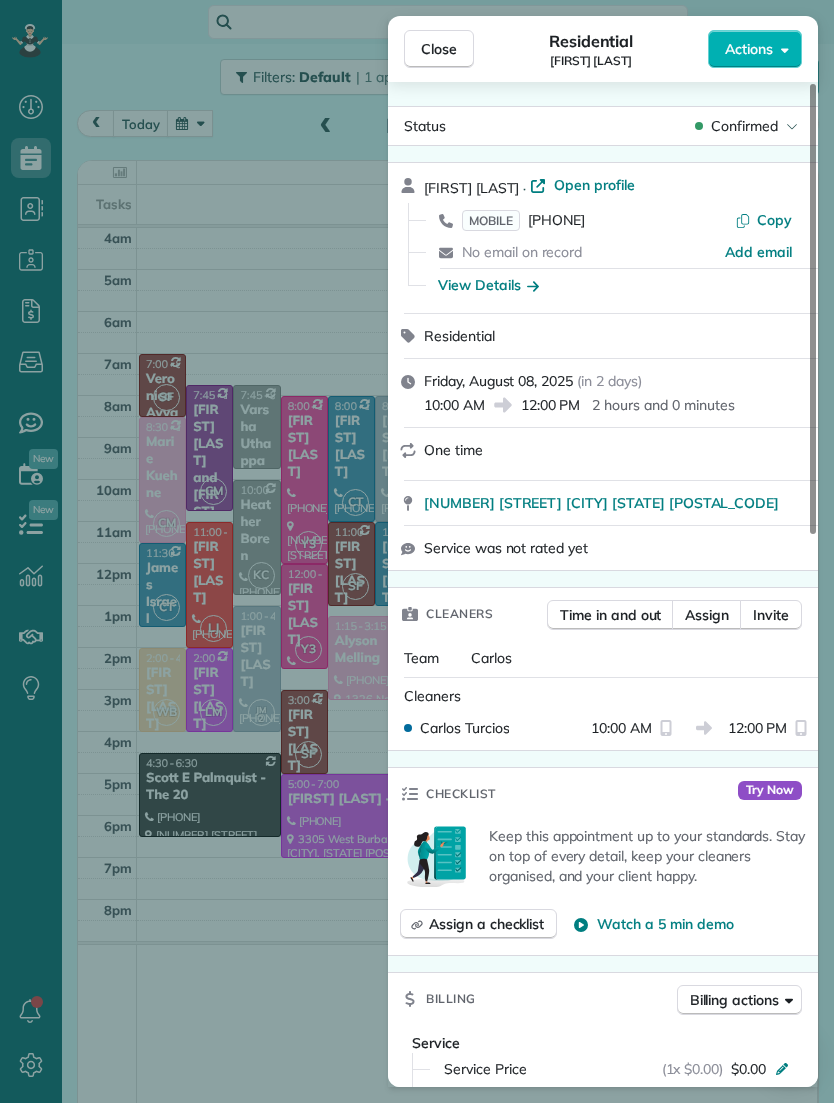 click on "Close Residential George Azpilcueta Actions Status Confirmed George Azpilcueta · Open profile MOBILE (818) 399-1551 Copy No email on record Add email View Details Residential Friday, August 08, 2025 ( in 2 days ) 10:00 AM 12:00 PM 2 hours and 0 minutes One time 4652 Noble Avenue Los Angeles CA 91403 Service was not rated yet Cleaners Time in and out Assign Invite Team Carlos Cleaners Carlos   Turcios 10:00 AM 12:00 PM Checklist Try Now Keep this appointment up to your standards. Stay on top of every detail, keep your cleaners organised, and your client happy. Assign a checklist Watch a 5 min demo Billing Billing actions Service Service Price (1x $0.00) $0.00 Add an item Overcharge $0.00 Discount $0.00 Coupon discount - Primary tax - Secondary tax - Total appointment price $0.00 Tips collected $0.00 Mark as paid Total including tip $0.00 Get paid online in no-time! Send an invoice and reward your cleaners with tips Charge customer credit card Appointment custom fields Key # - Work items Notes Appointment 0 0" at bounding box center (417, 551) 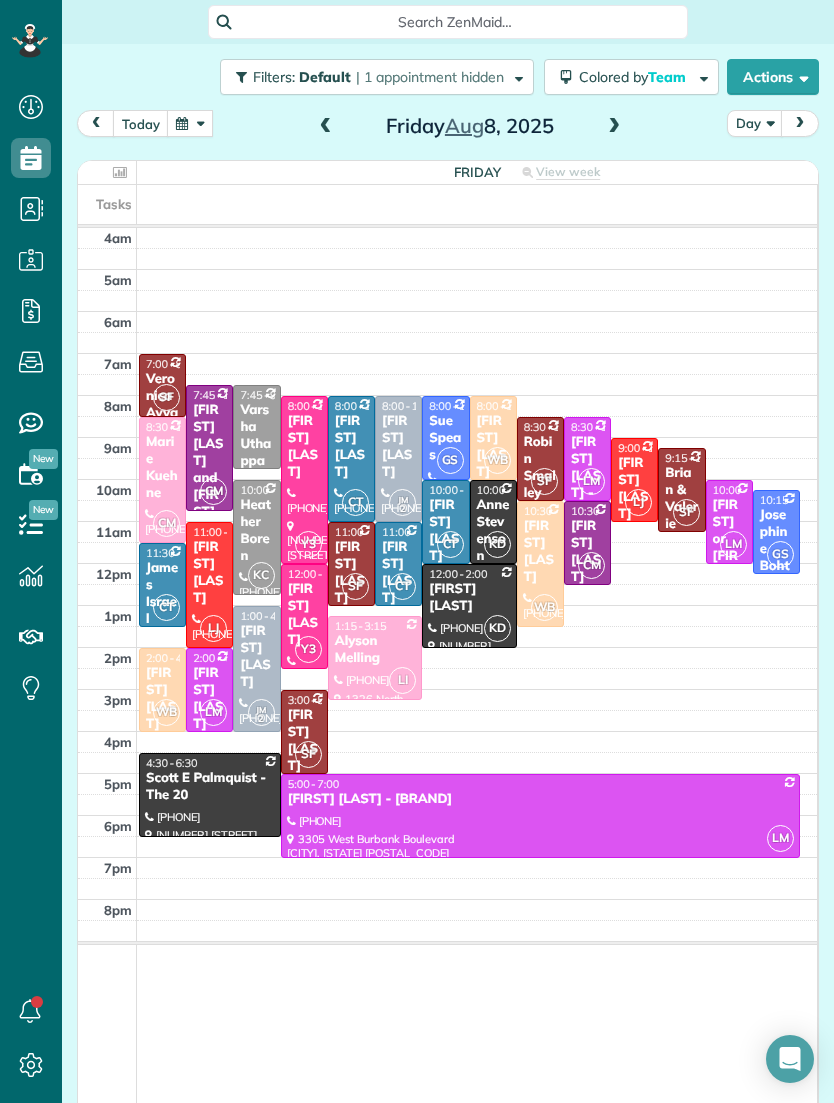 click on "Ashley Ranchaw" at bounding box center (398, 573) 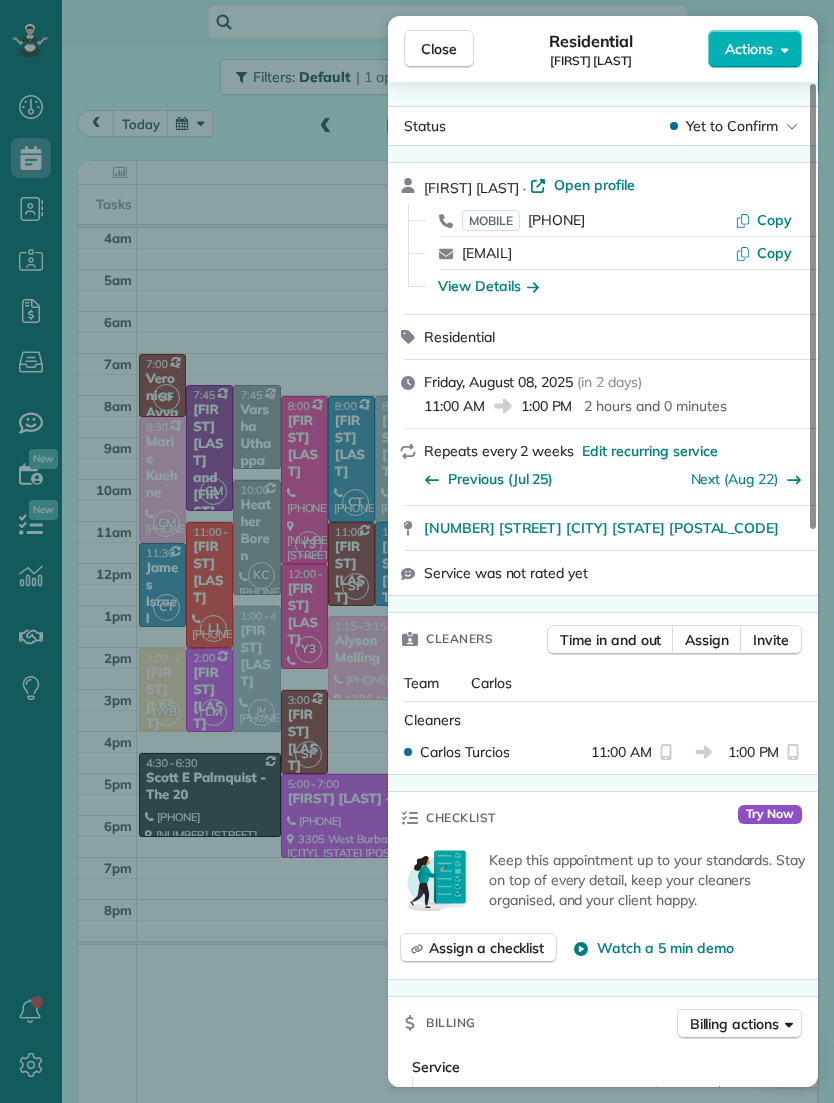 scroll, scrollTop: 3, scrollLeft: 0, axis: vertical 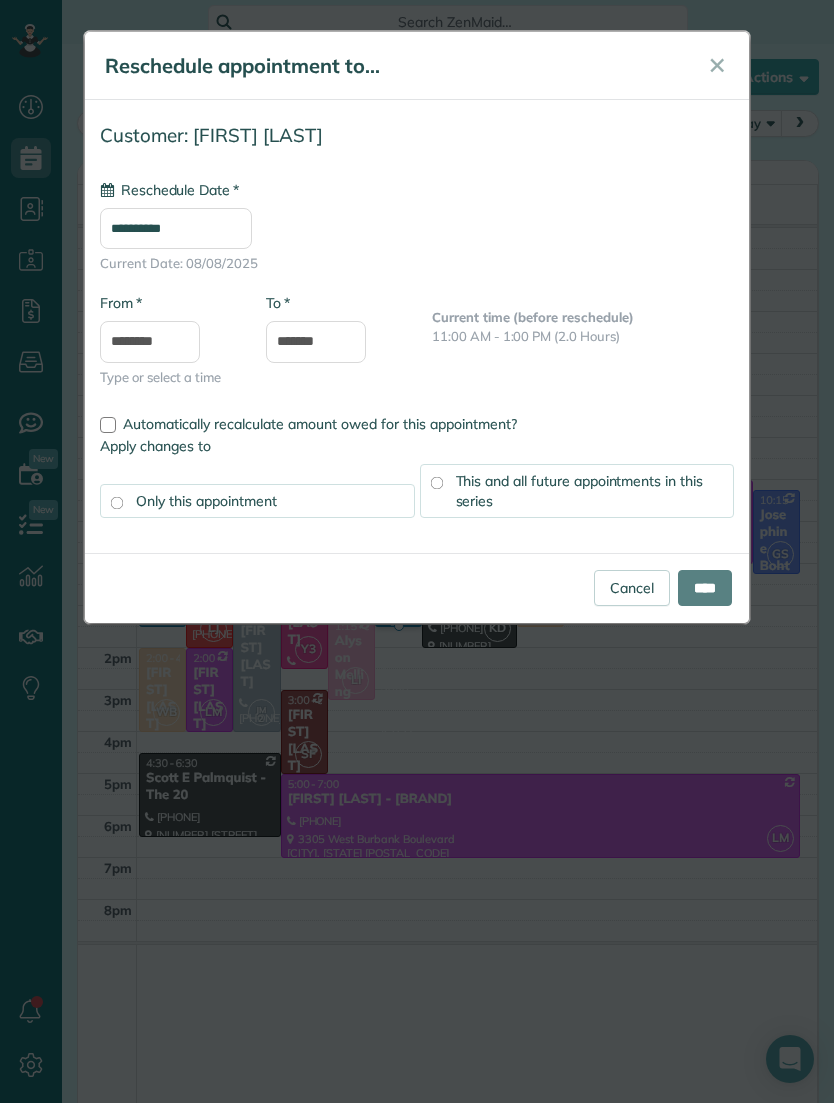 type on "**********" 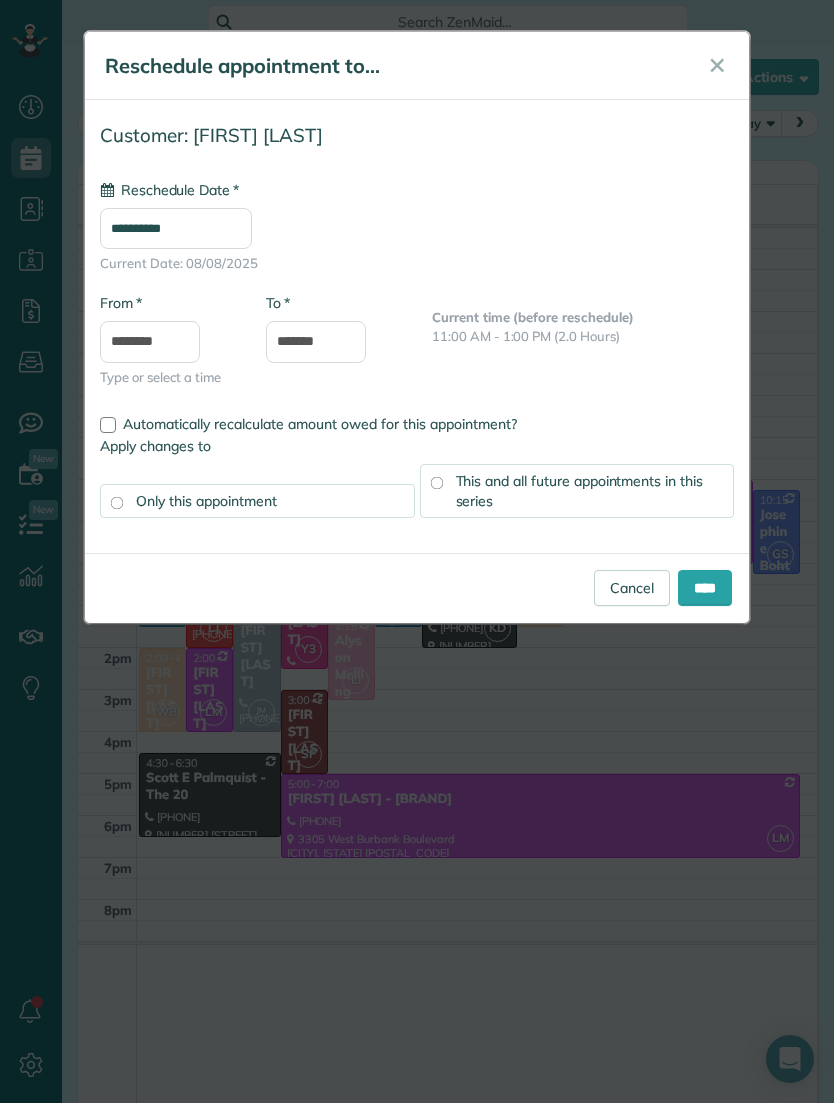 click on "****" at bounding box center (705, 588) 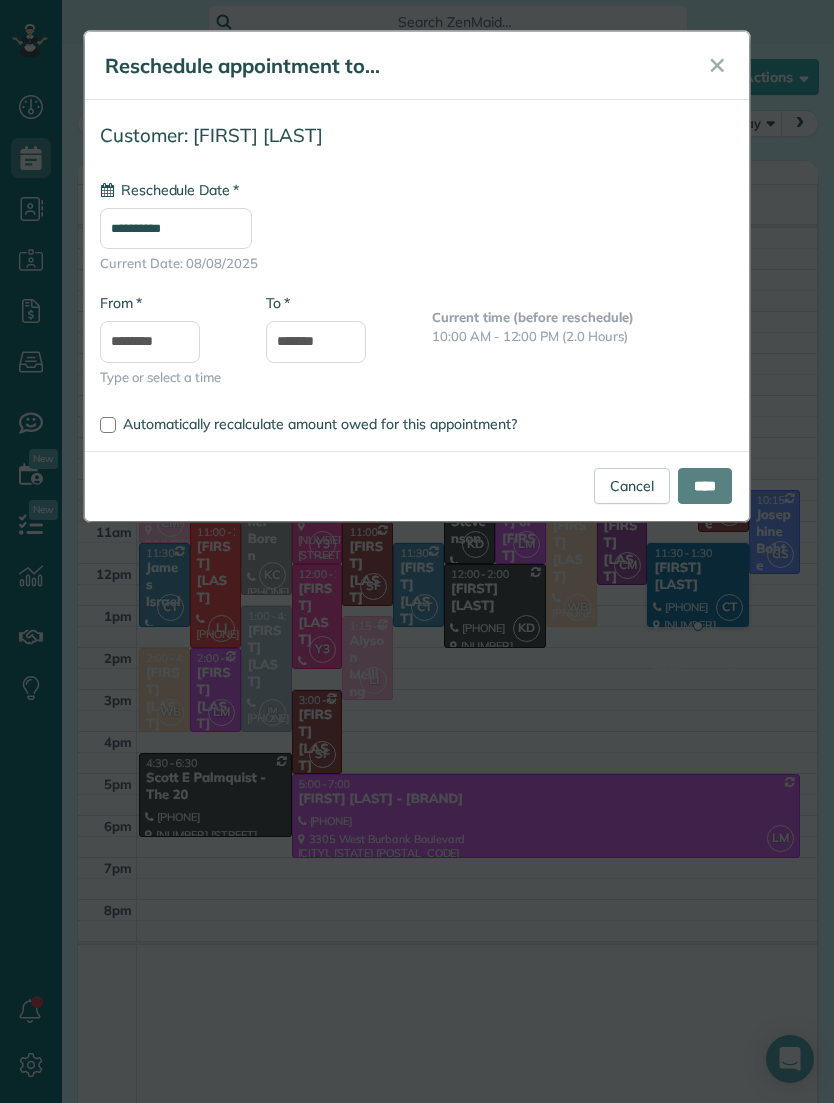 type on "**********" 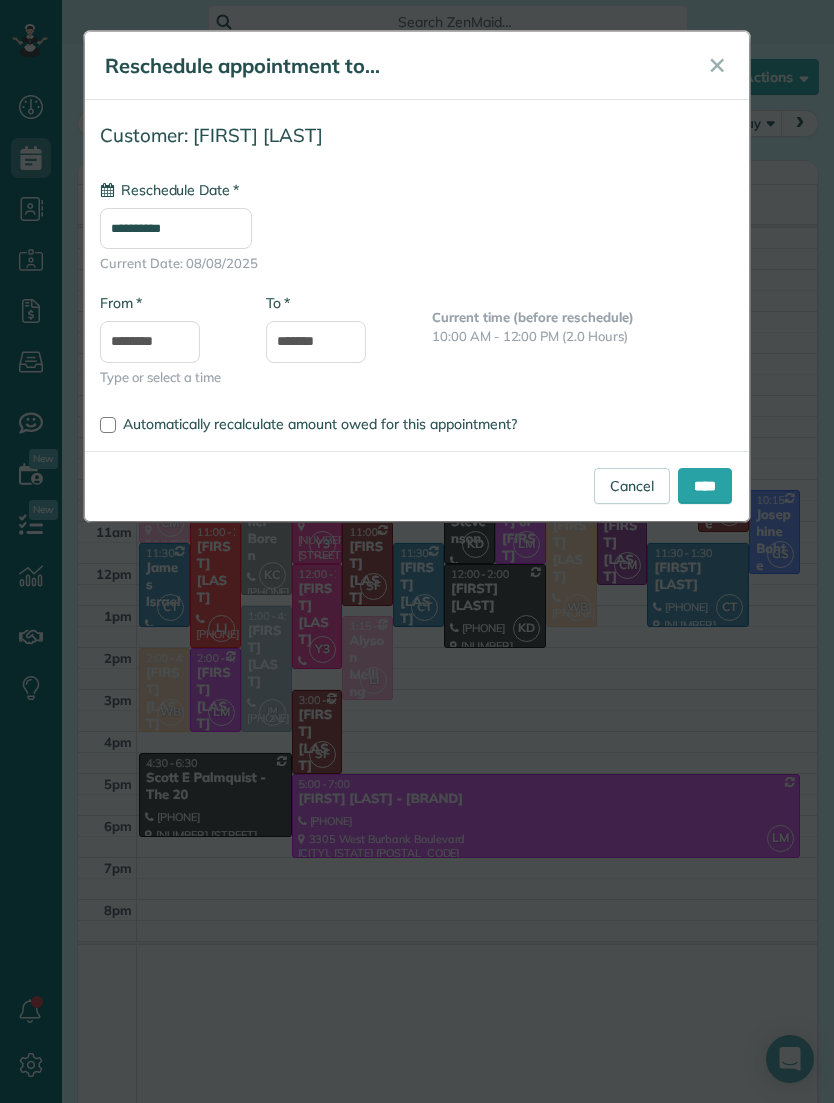 click on "****" at bounding box center (705, 486) 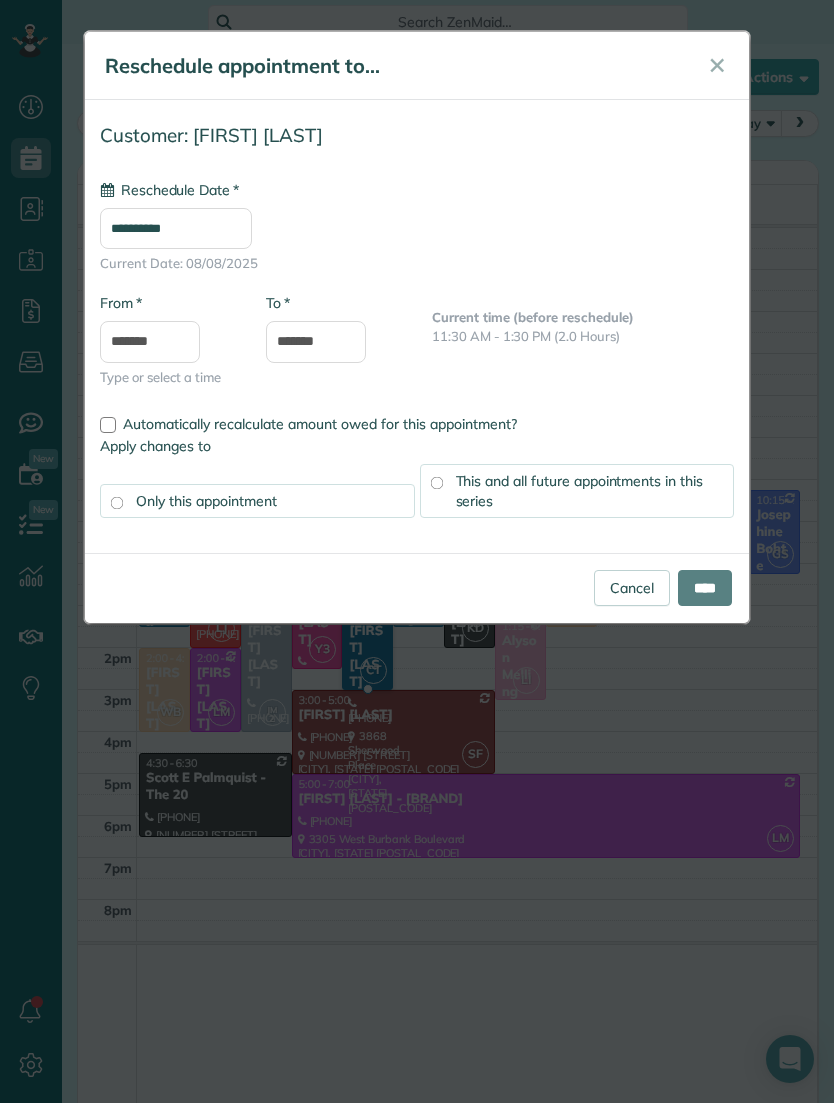 type on "**********" 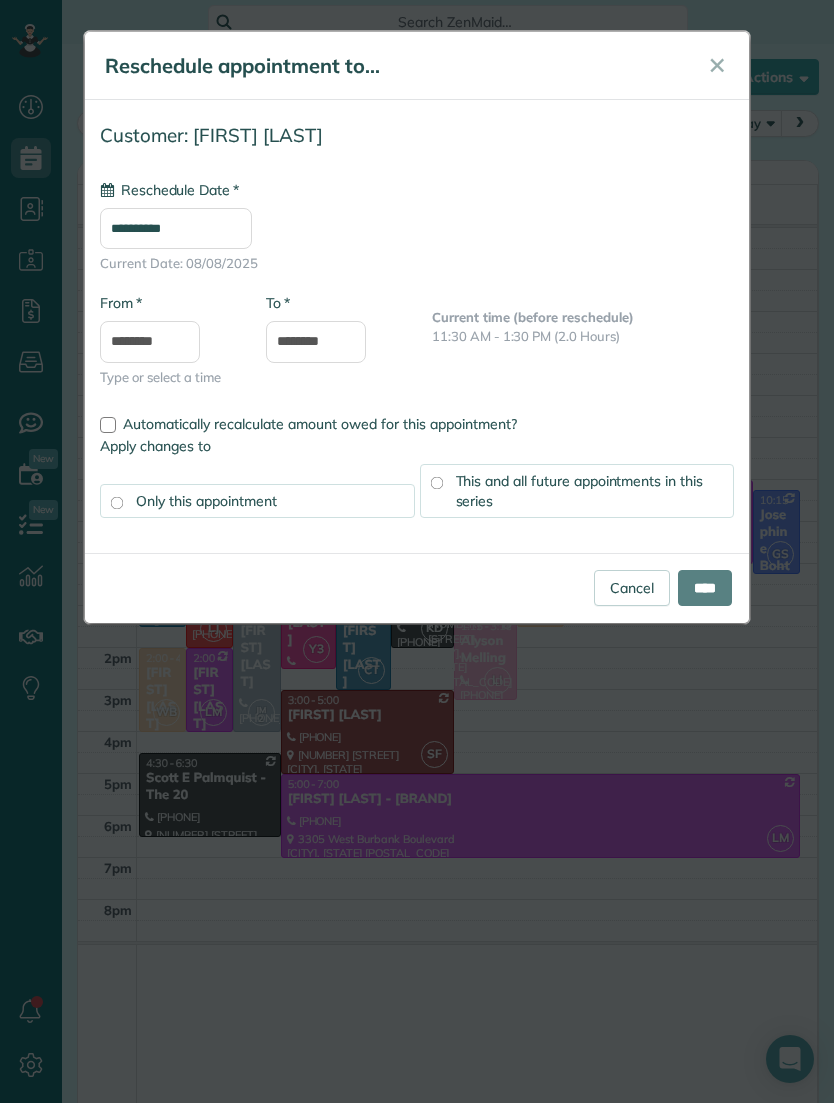 type on "**********" 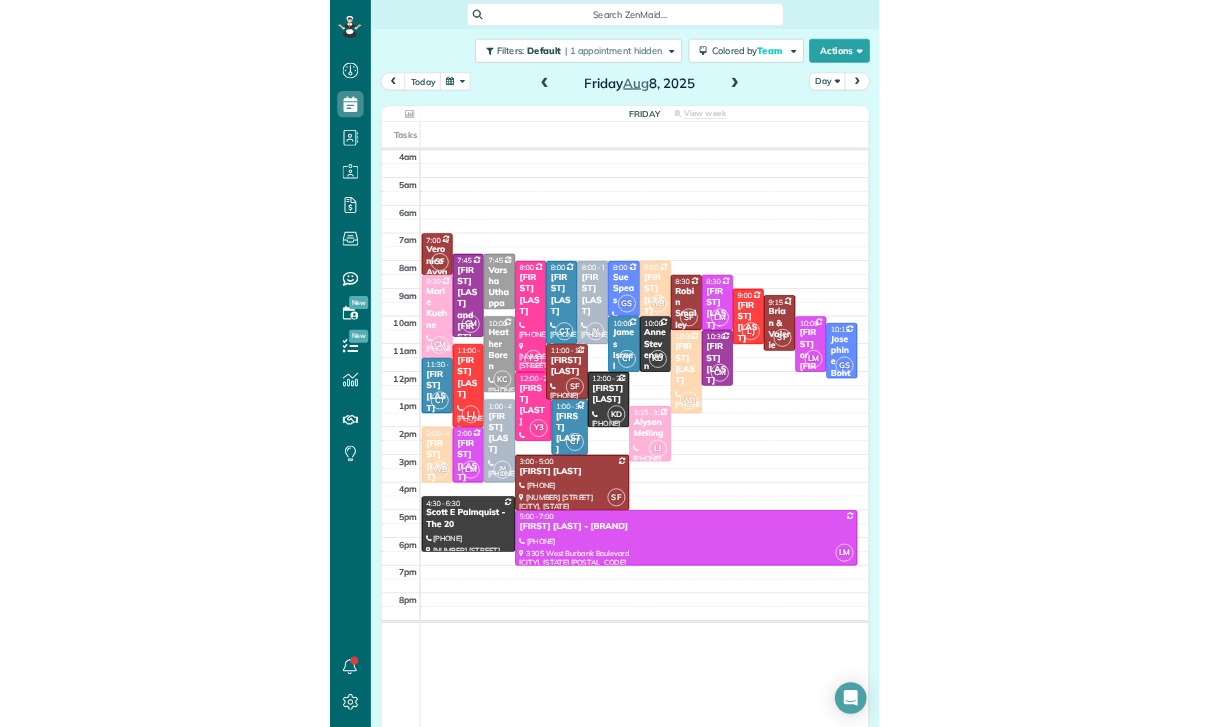 scroll, scrollTop: 64, scrollLeft: 0, axis: vertical 